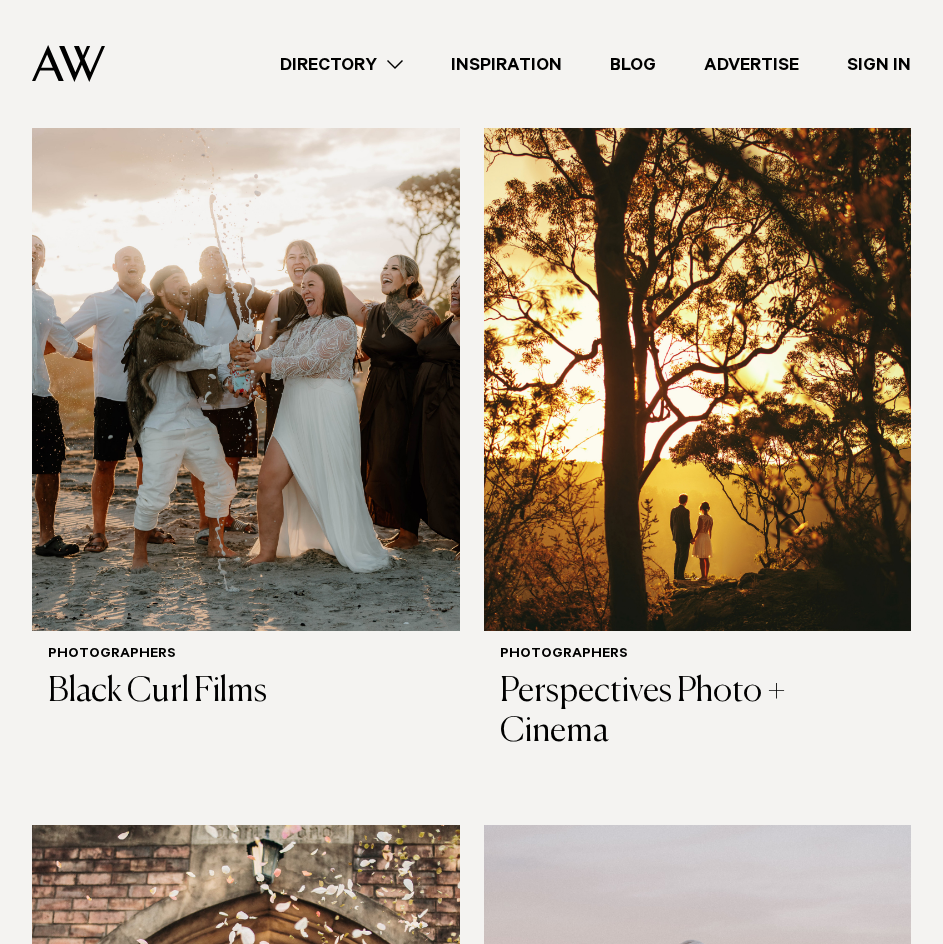 scroll, scrollTop: 600, scrollLeft: 0, axis: vertical 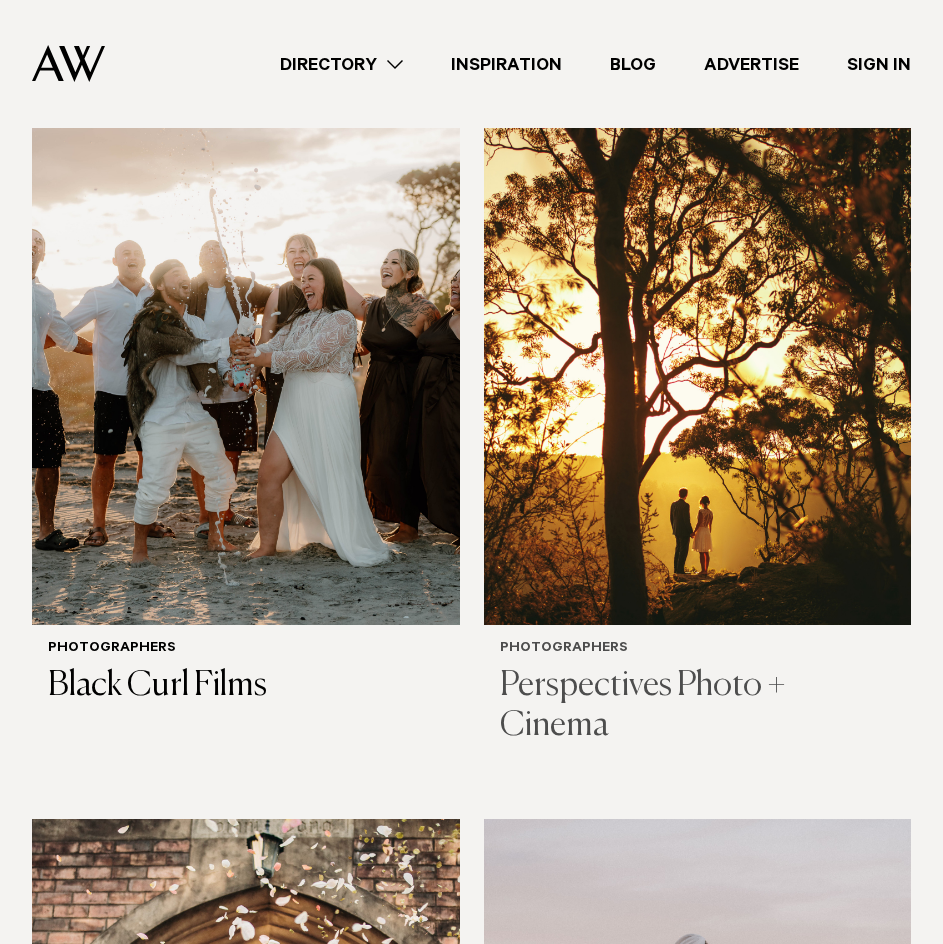 click on "Perspectives Photo + Cinema" at bounding box center (698, 707) 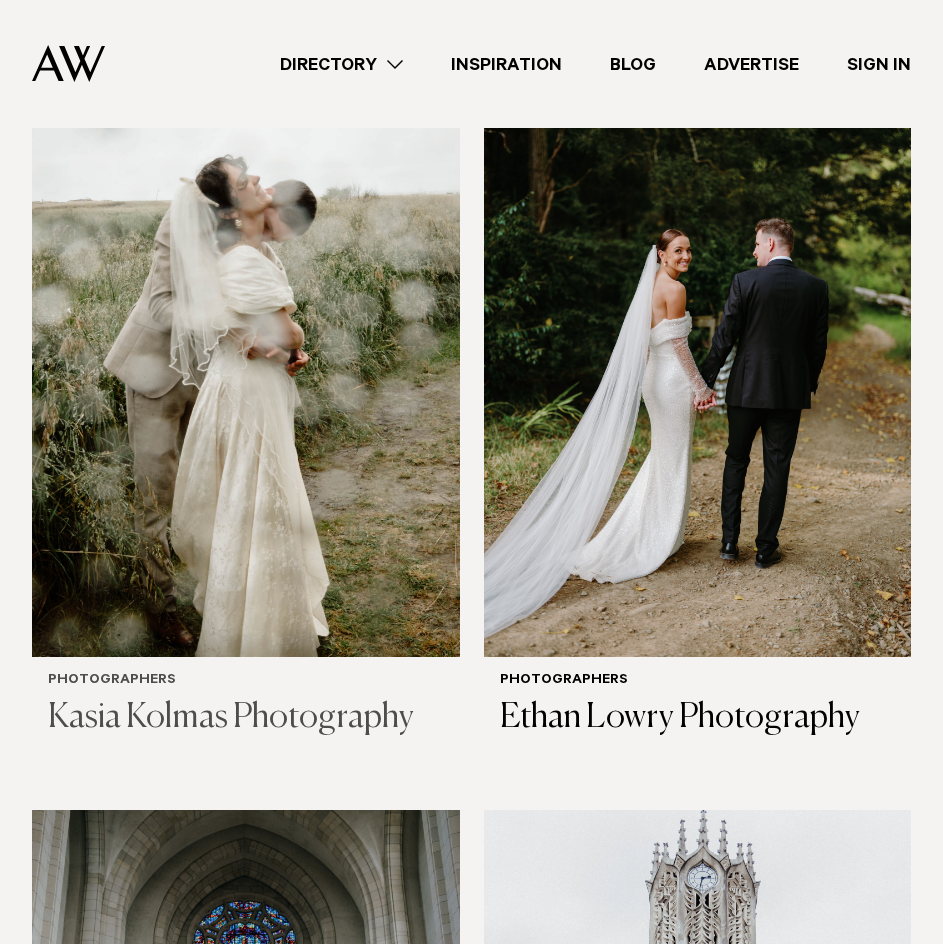 scroll, scrollTop: 2100, scrollLeft: 0, axis: vertical 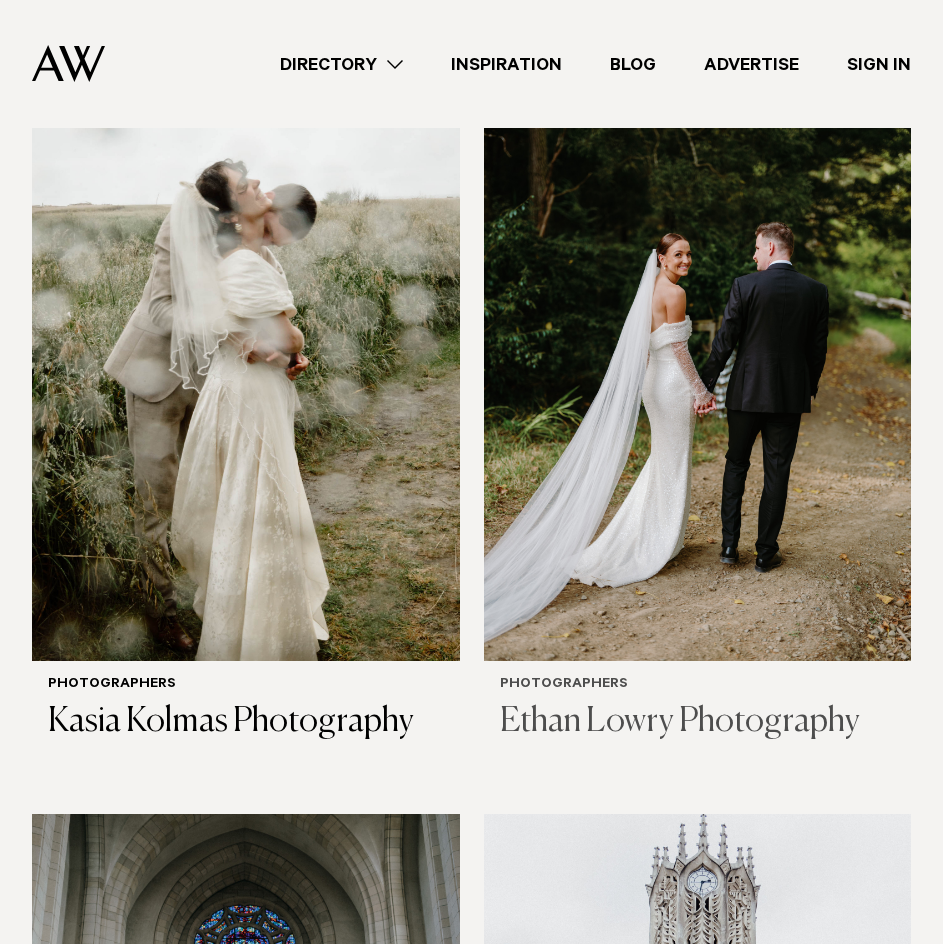 click on "Ethan Lowry Photography" at bounding box center [698, 722] 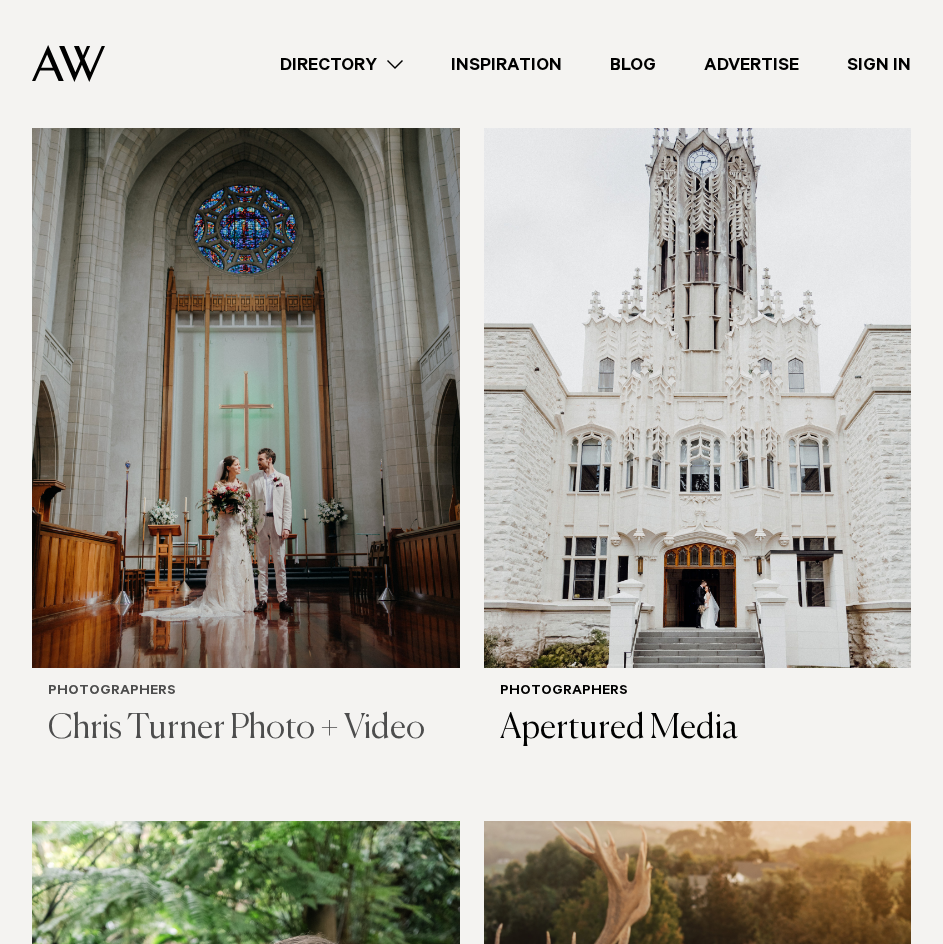 scroll, scrollTop: 2821, scrollLeft: 0, axis: vertical 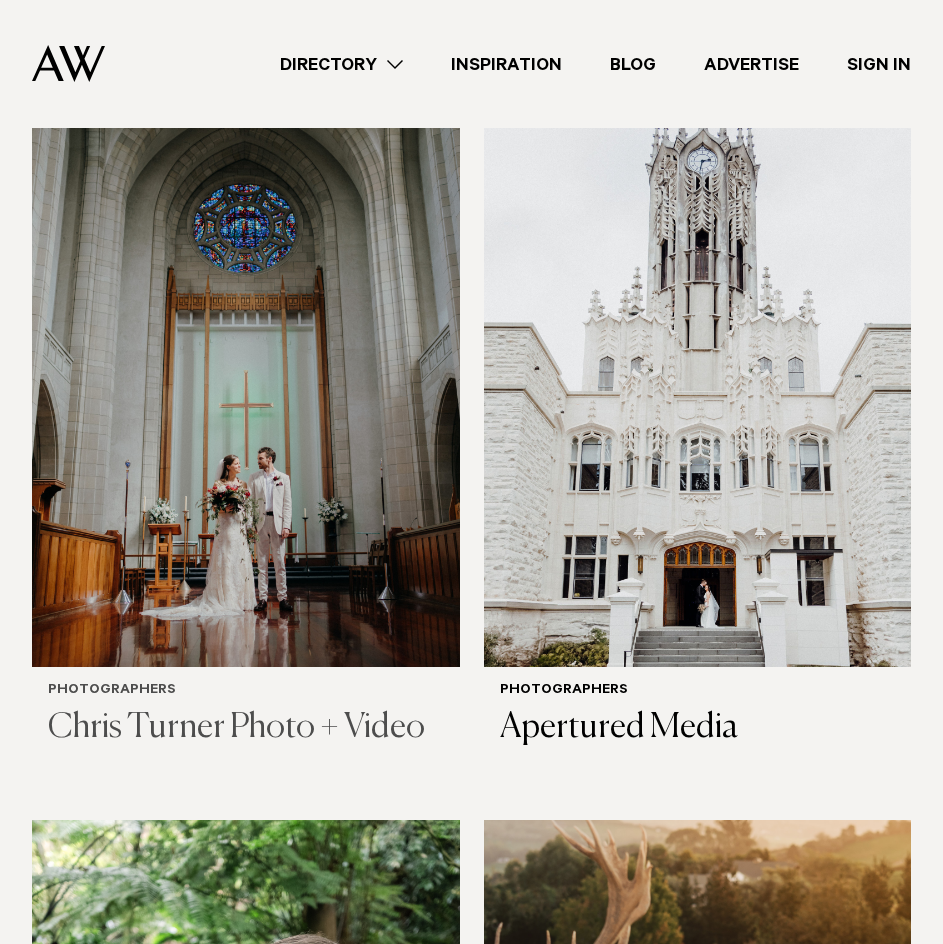 click on "Chris Turner Photo + Video" at bounding box center (246, 728) 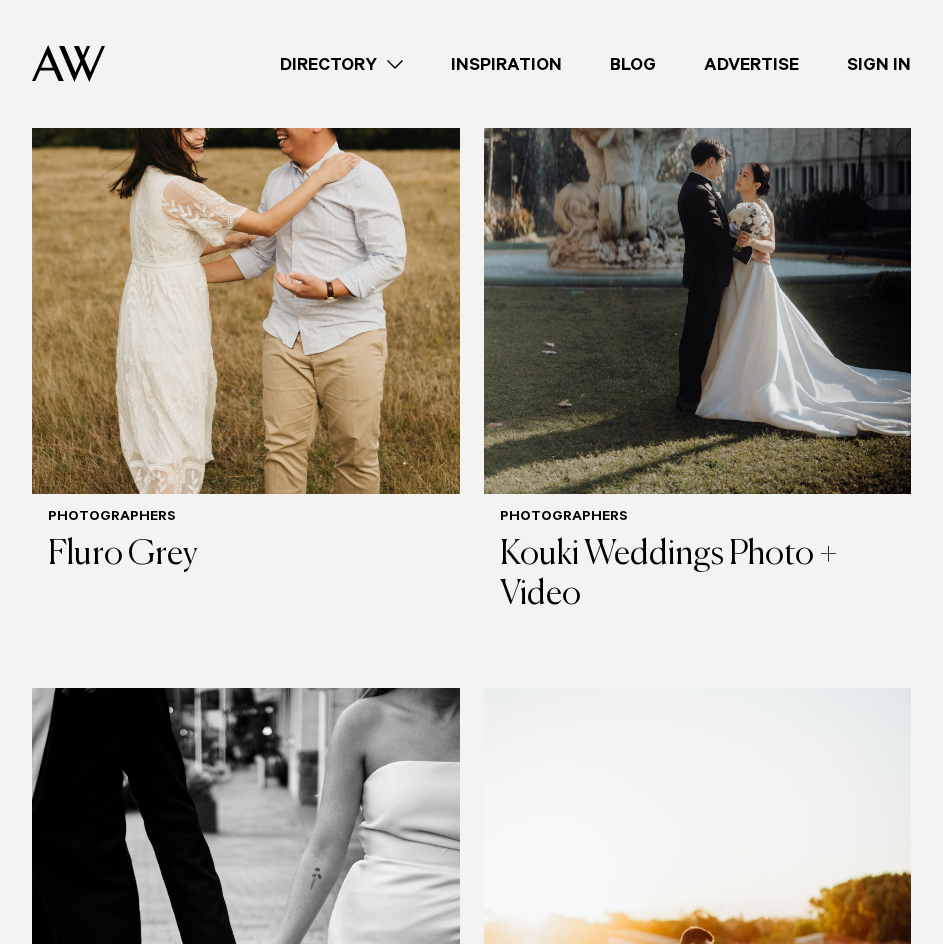 scroll, scrollTop: 4431, scrollLeft: 0, axis: vertical 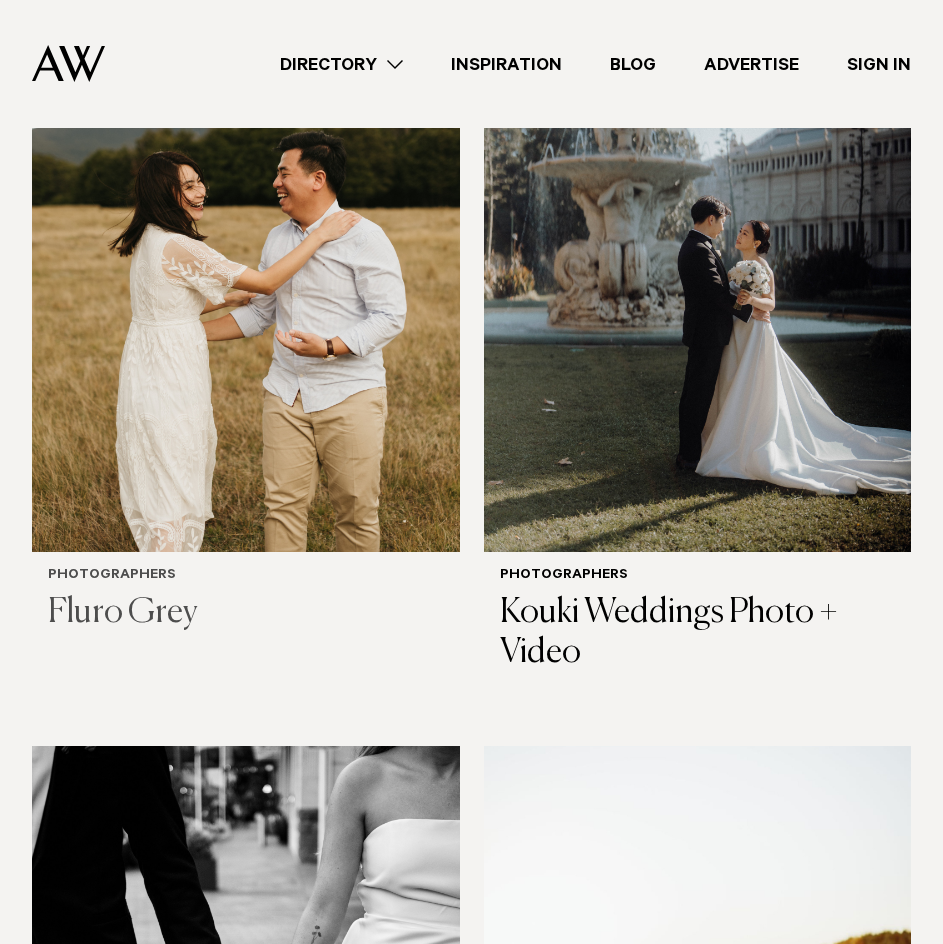 click on "Fluro Grey" at bounding box center [246, 613] 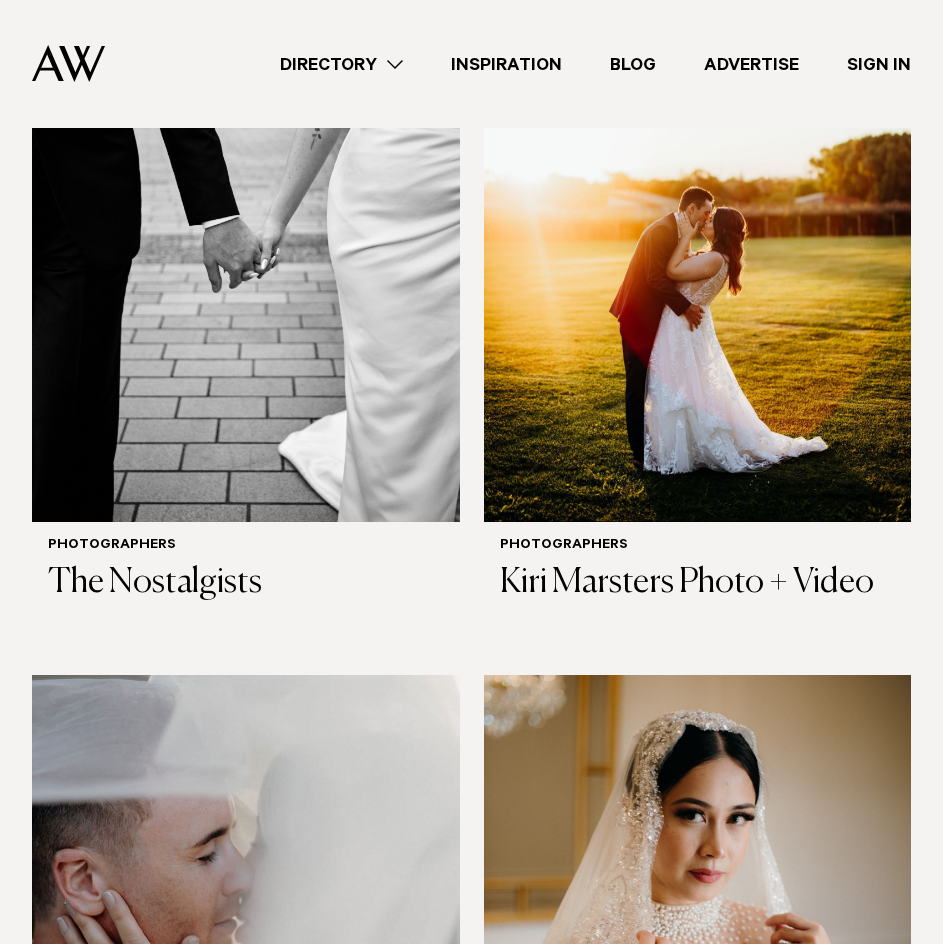 scroll, scrollTop: 5221, scrollLeft: 0, axis: vertical 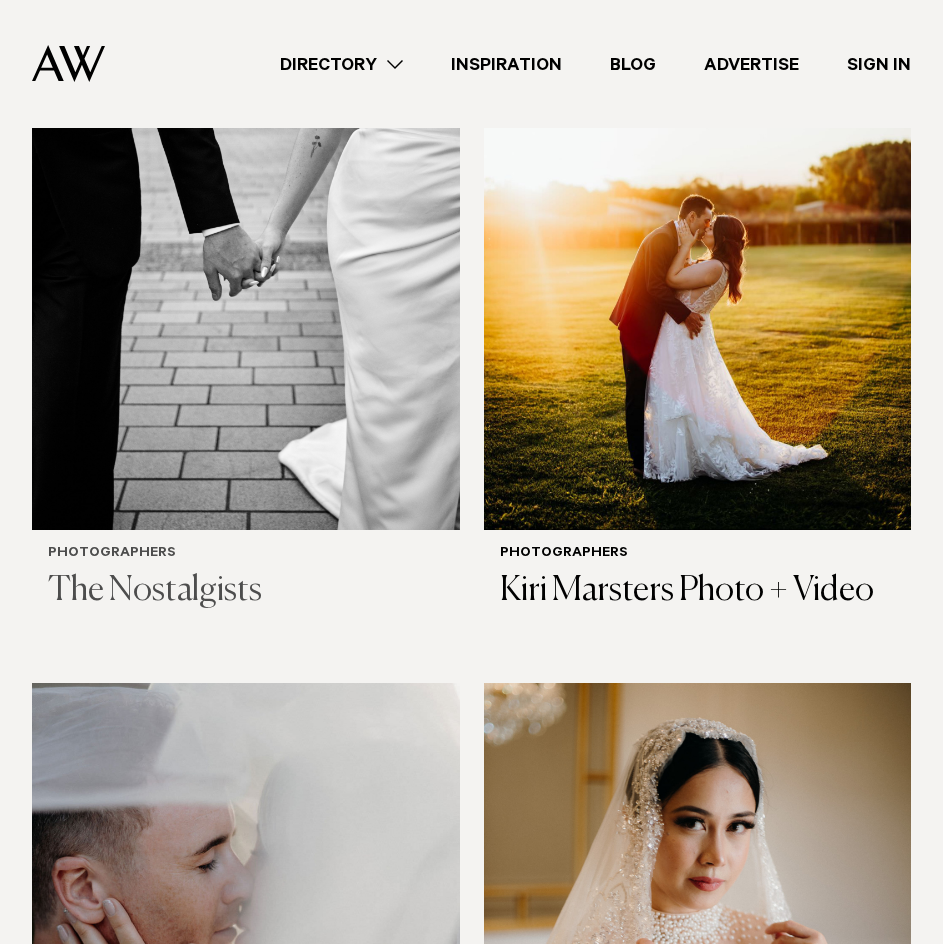 click on "The Nostalgists" at bounding box center [246, 591] 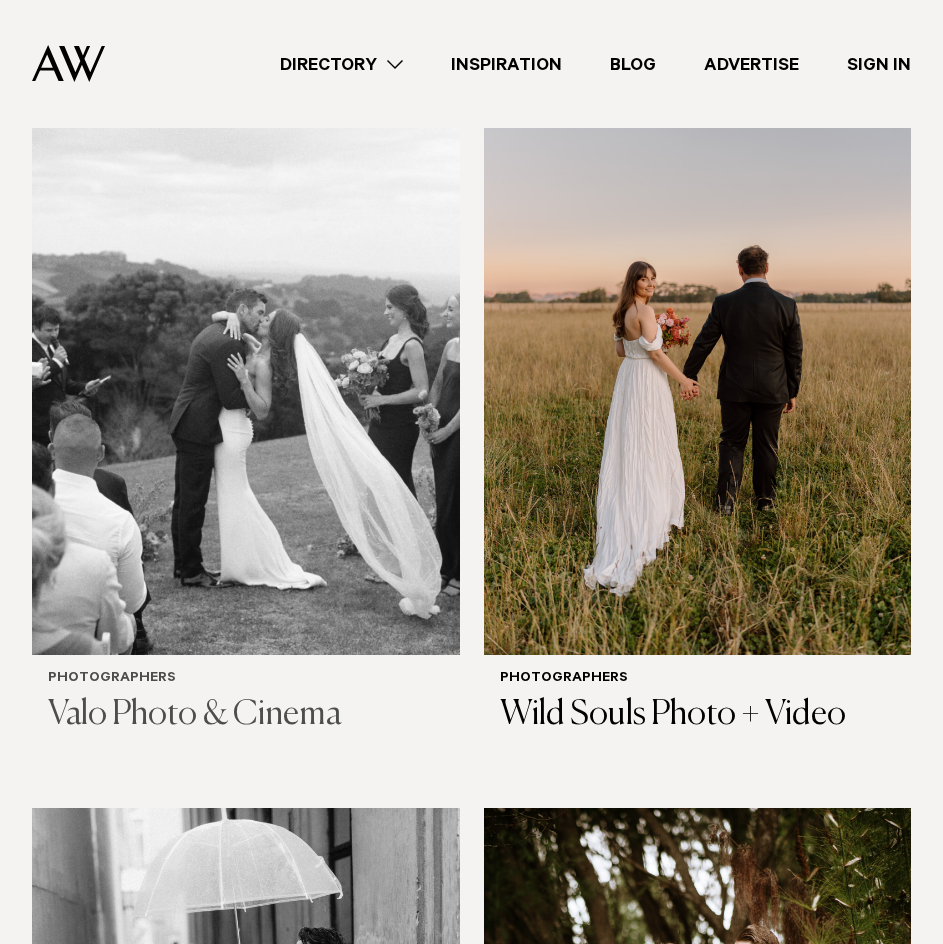 scroll, scrollTop: 7401, scrollLeft: 0, axis: vertical 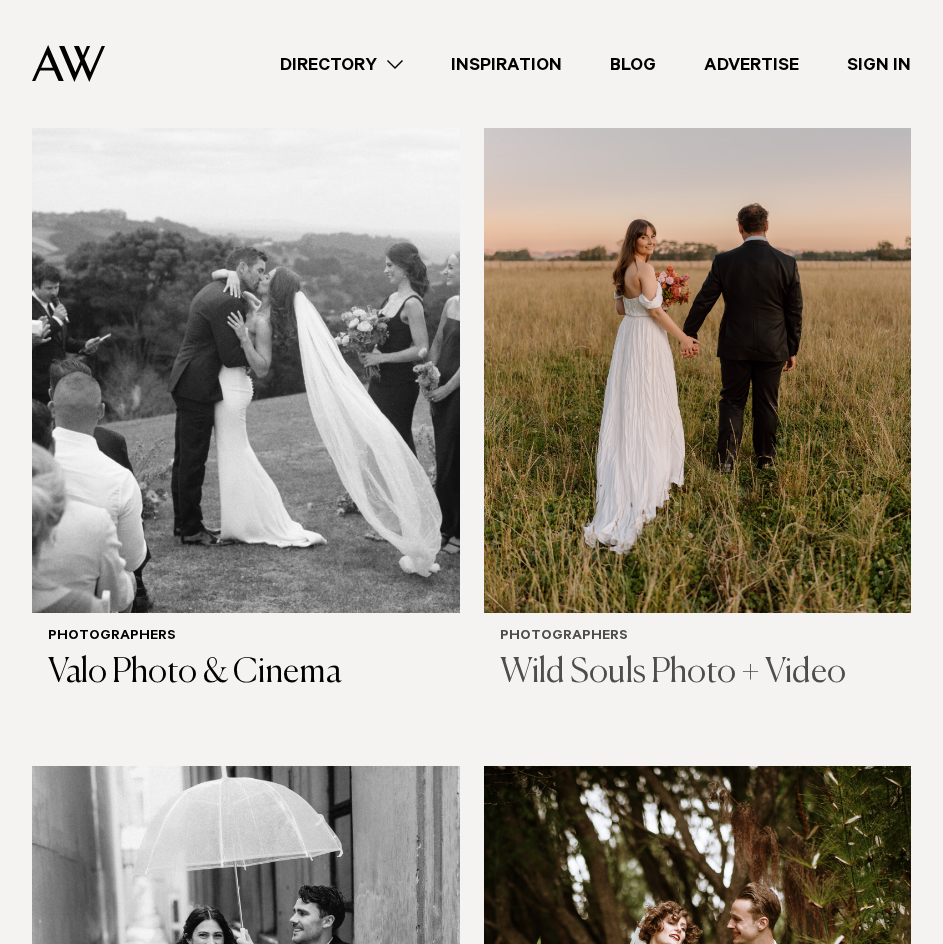 click on "Wild Souls Photo + Video" at bounding box center [698, 673] 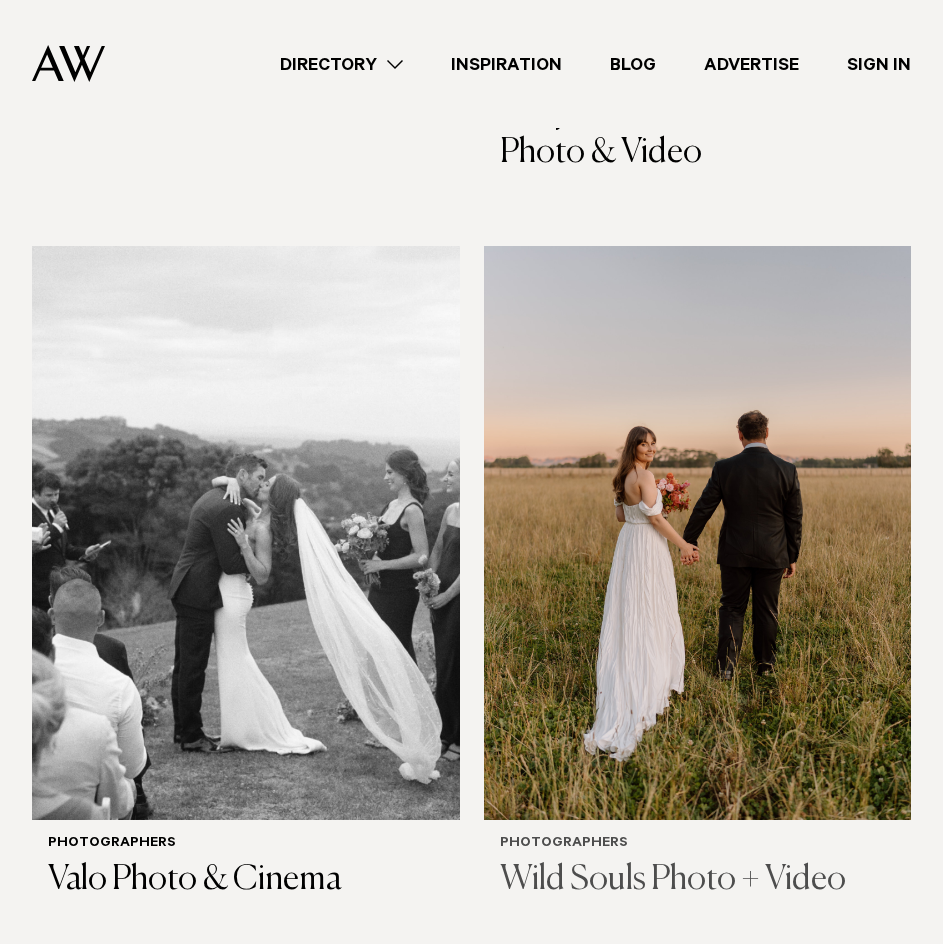 scroll, scrollTop: 7192, scrollLeft: 0, axis: vertical 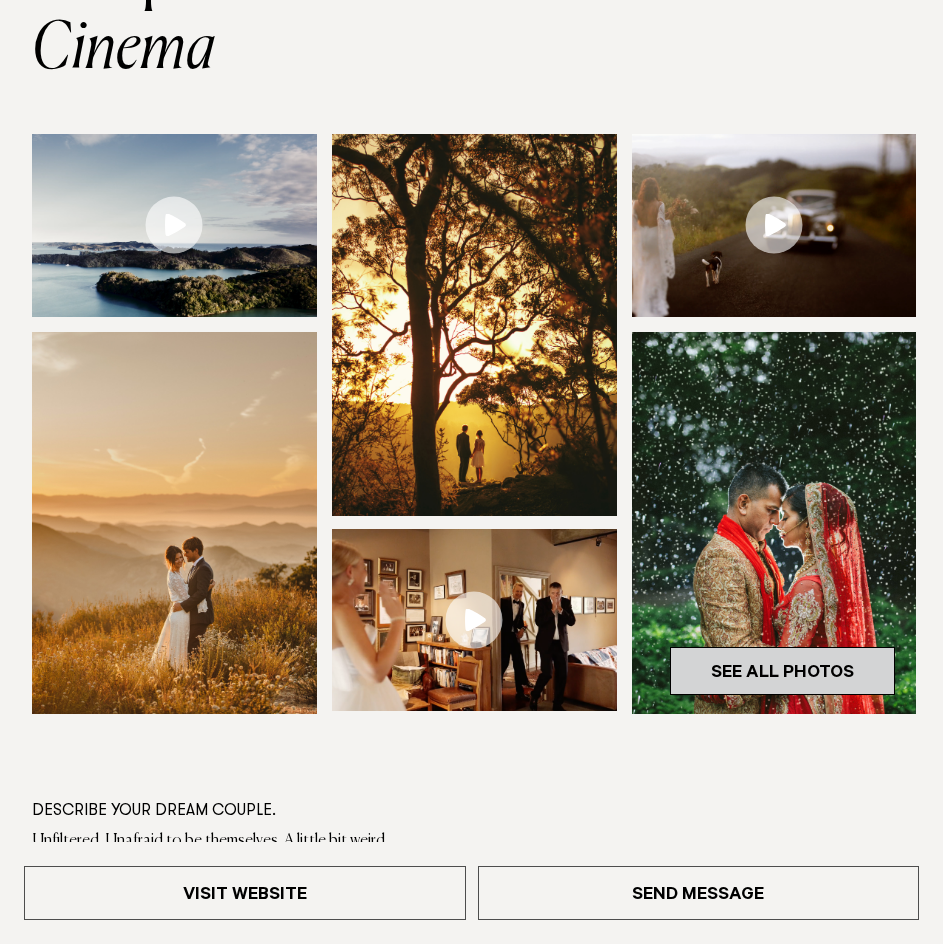 click on "See All Photos" at bounding box center (782, 671) 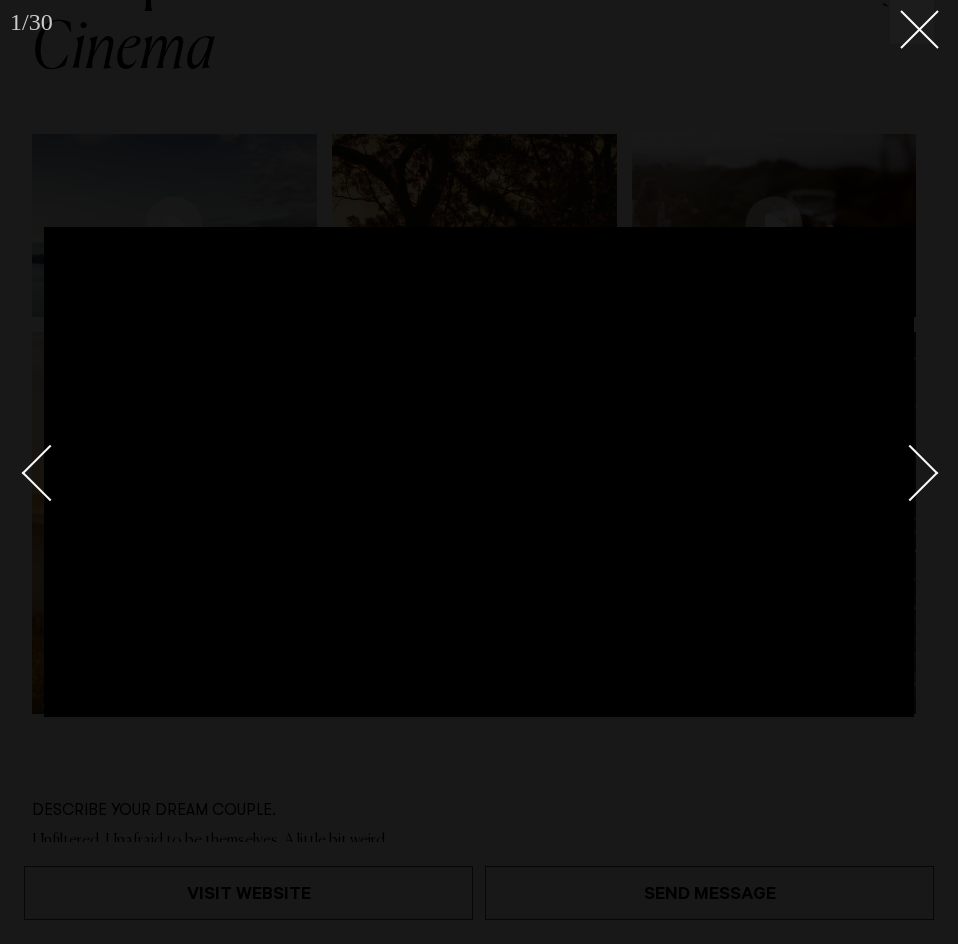 click at bounding box center [899, 472] 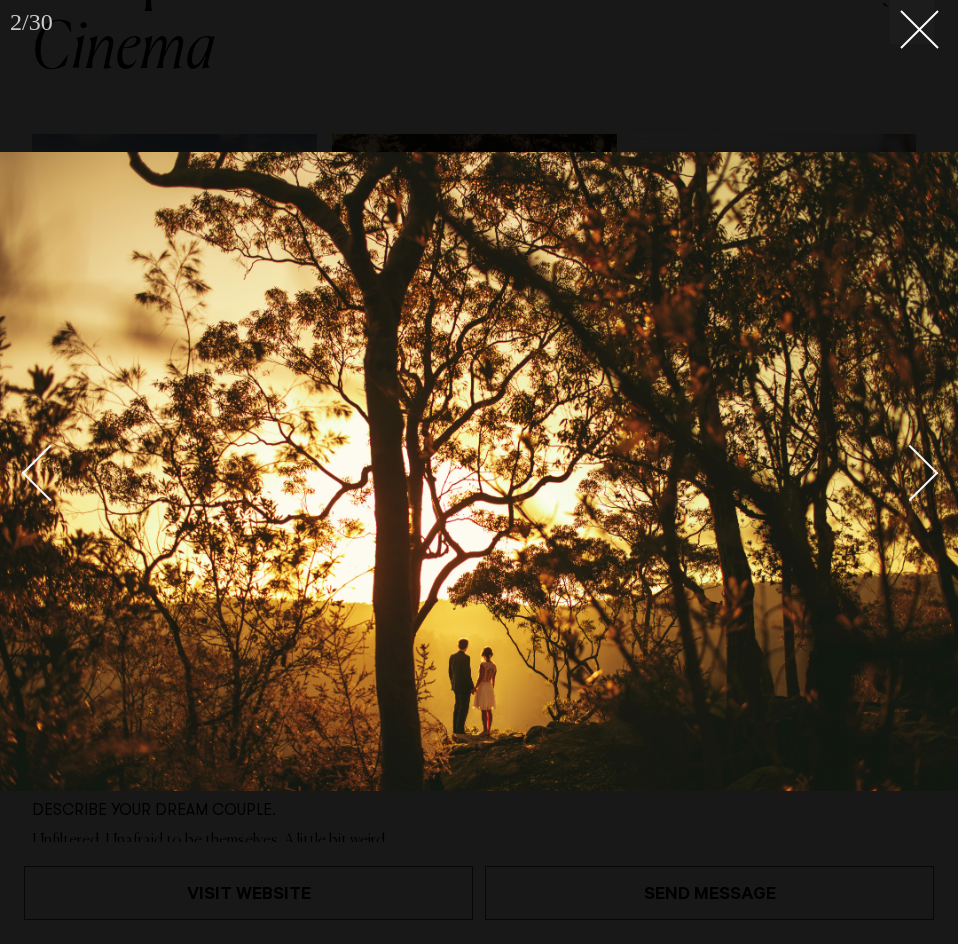 click at bounding box center (899, 472) 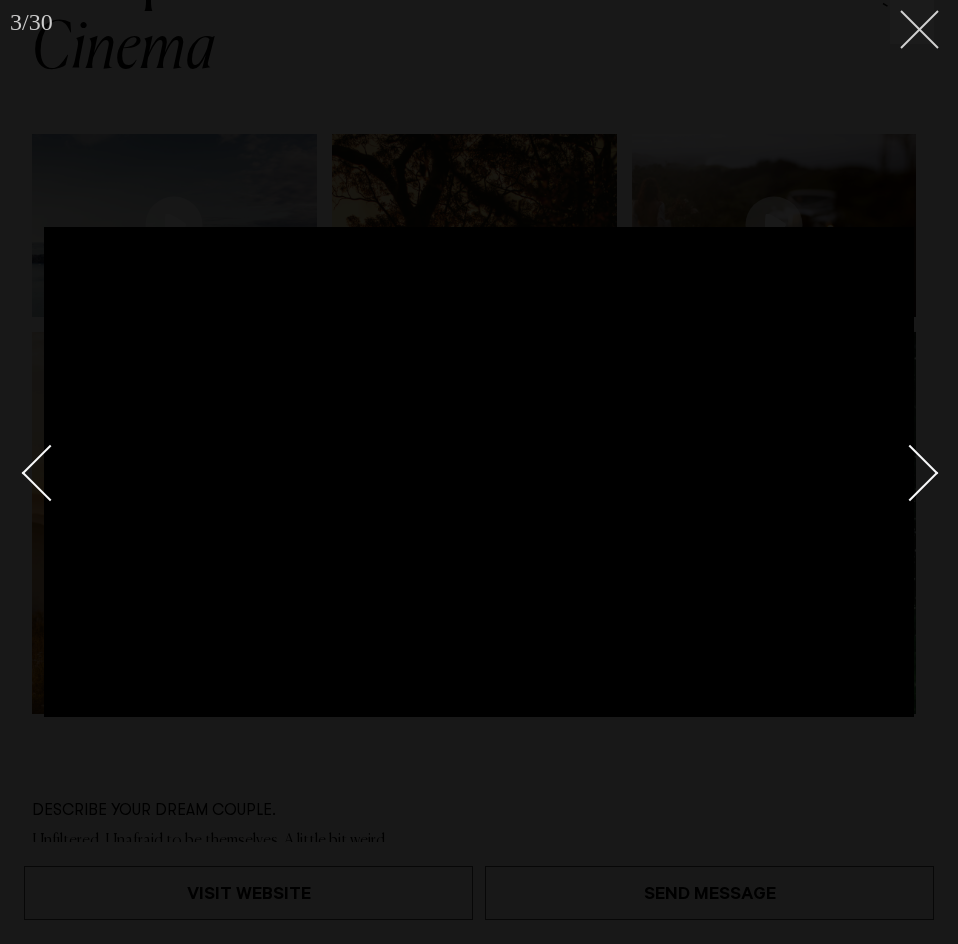 click 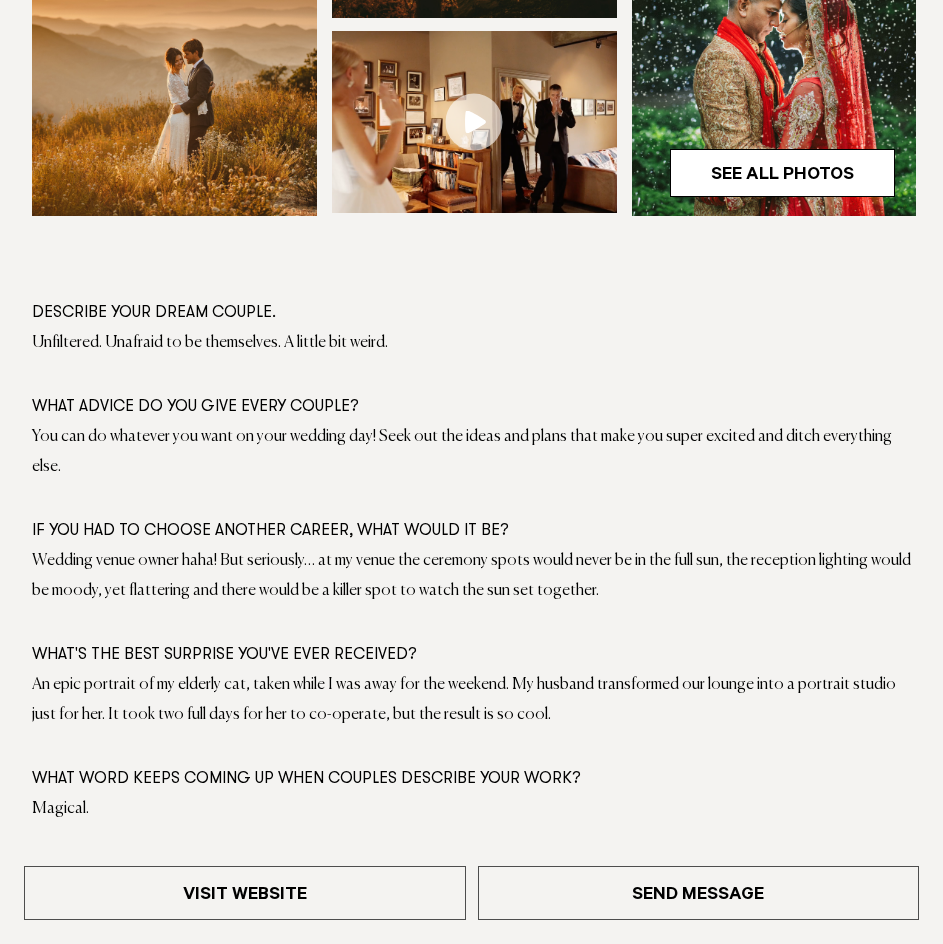 scroll, scrollTop: 798, scrollLeft: 0, axis: vertical 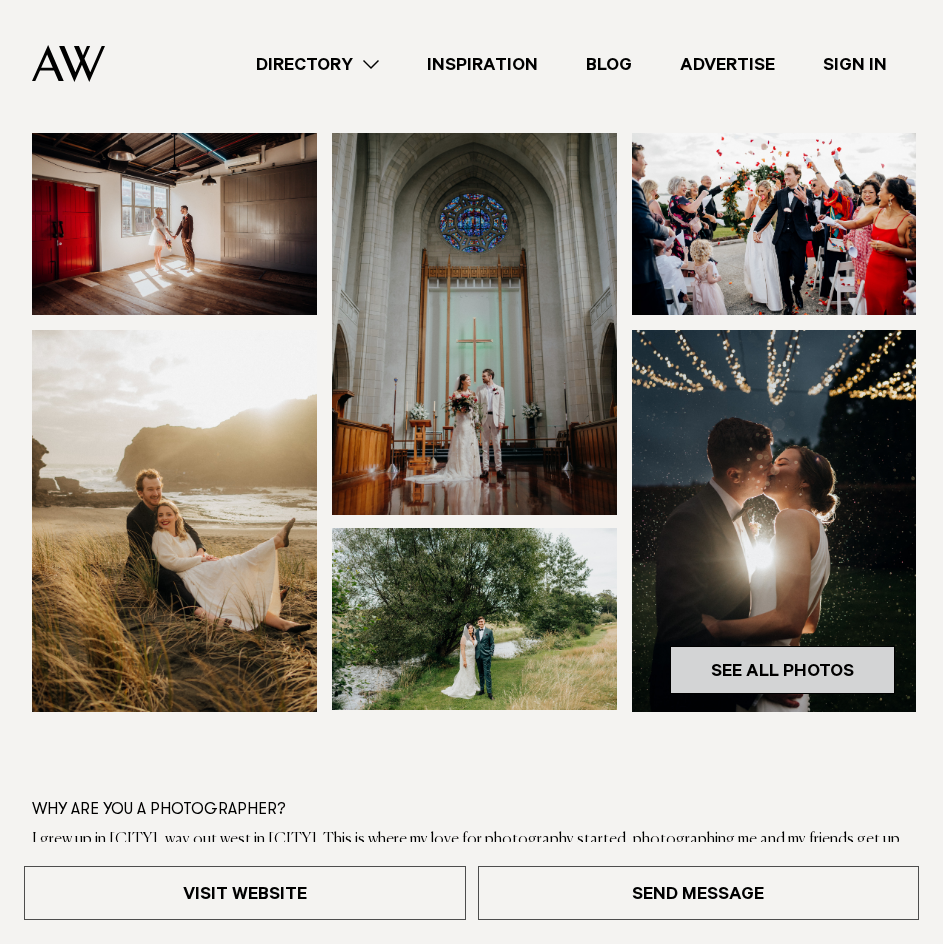 click on "See All Photos" at bounding box center (782, 670) 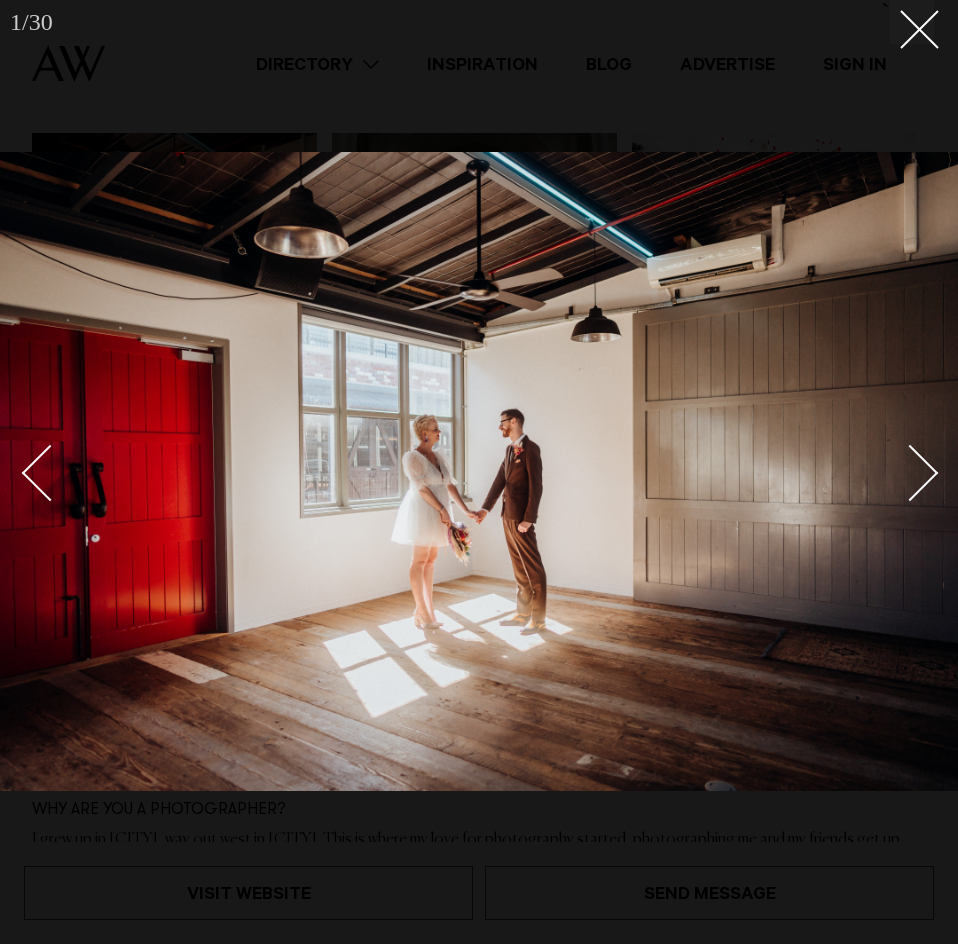 click at bounding box center (910, 473) 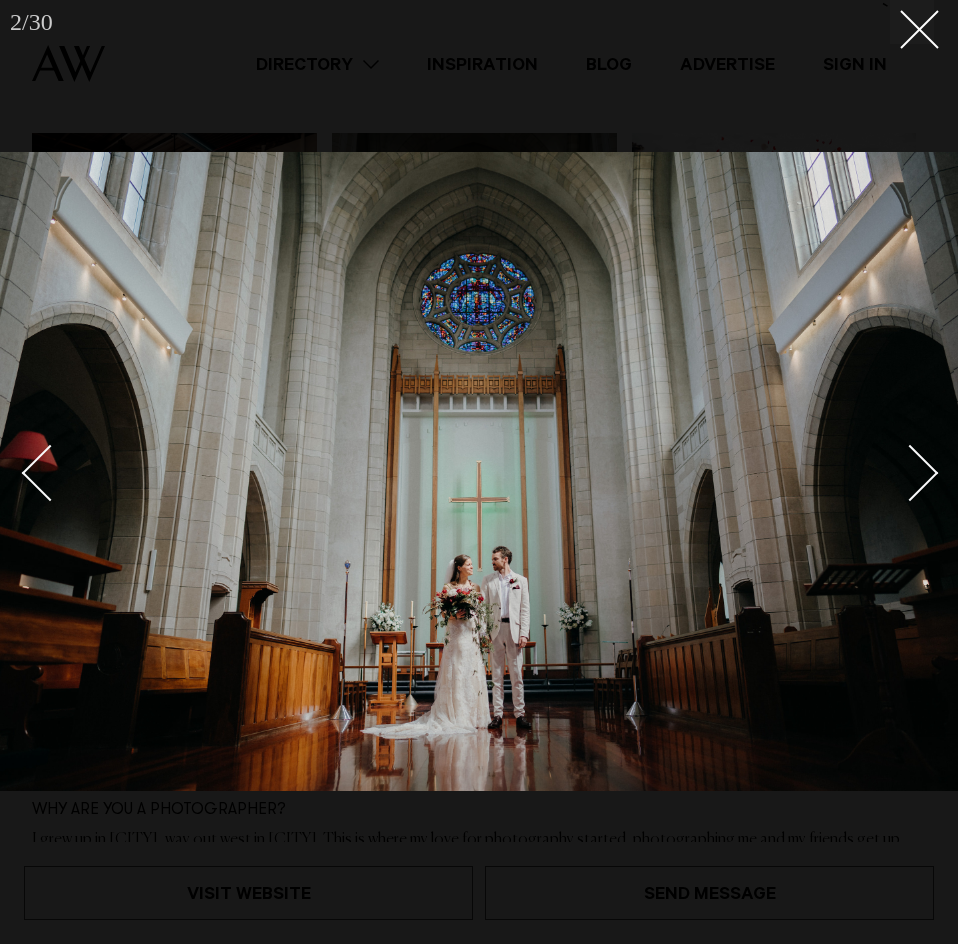 click at bounding box center (910, 473) 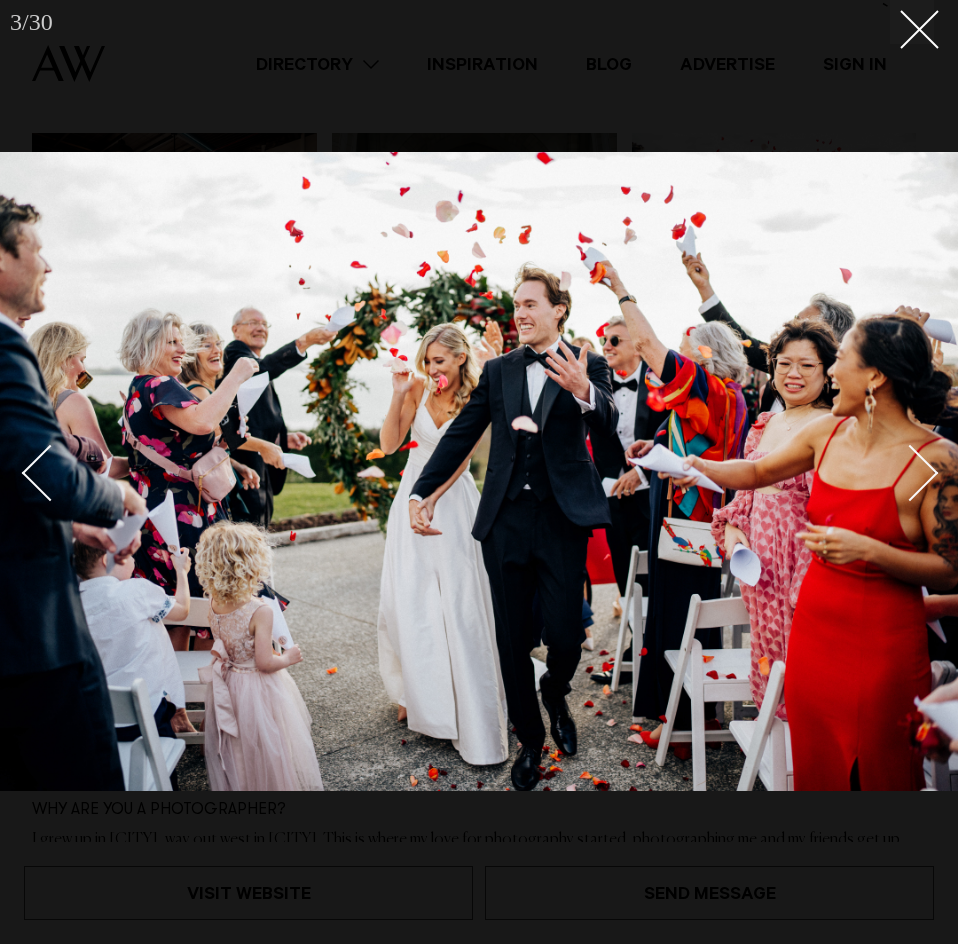 click at bounding box center (899, 472) 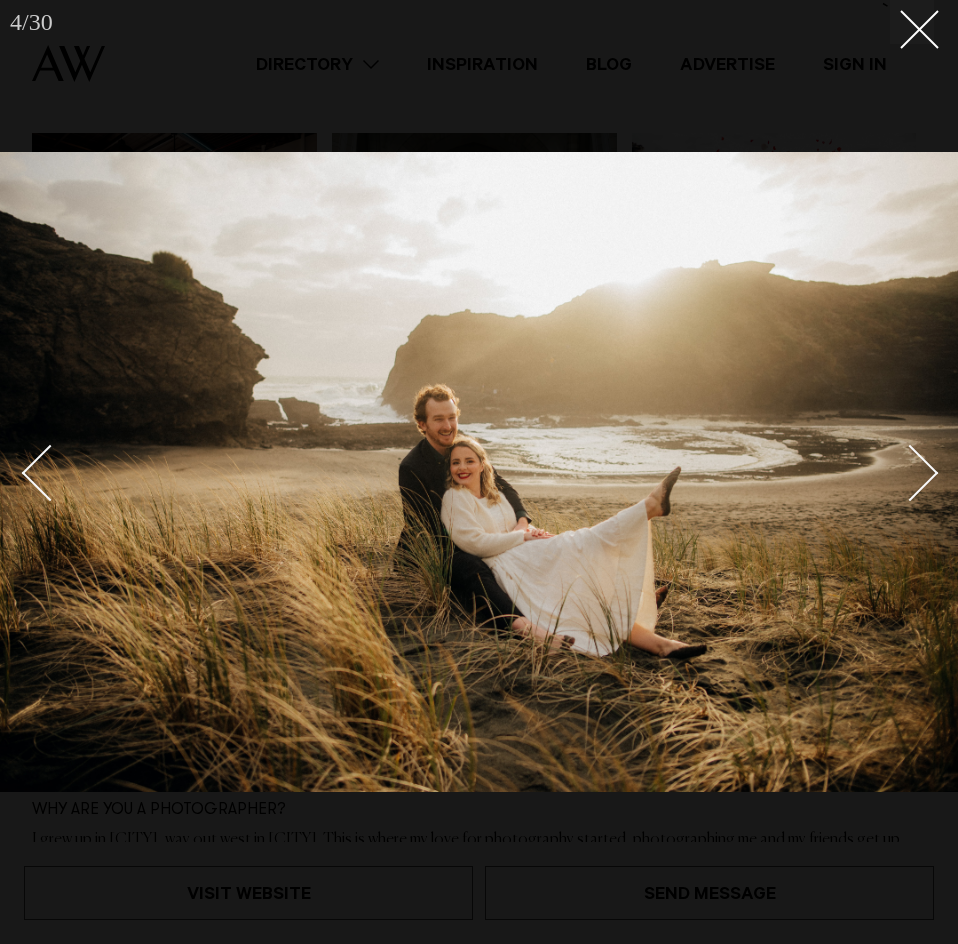 click at bounding box center [899, 472] 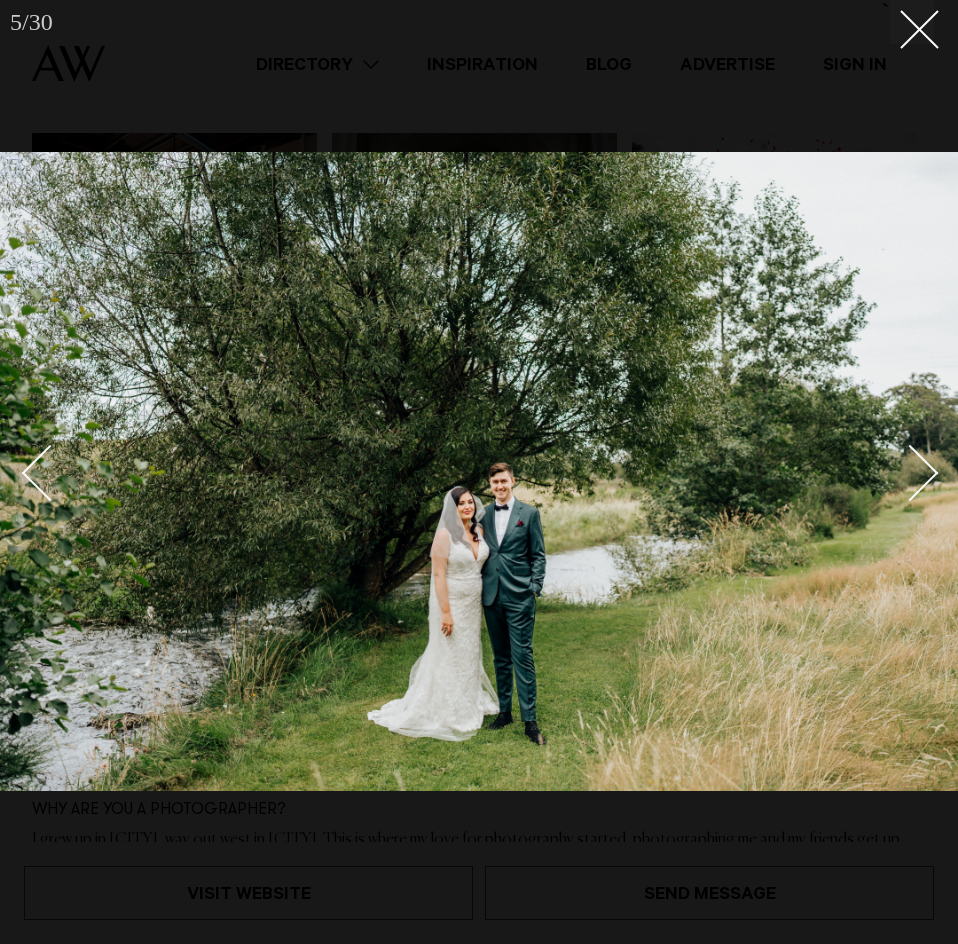 click at bounding box center (910, 473) 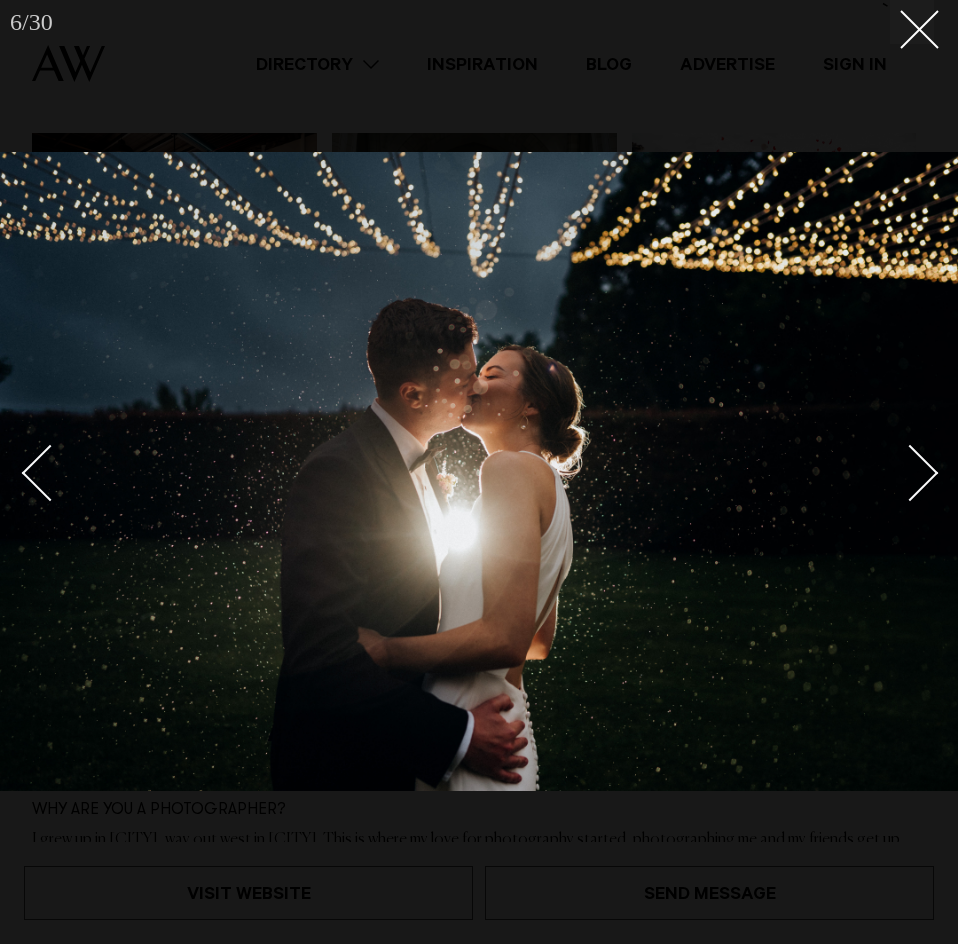 click at bounding box center [910, 473] 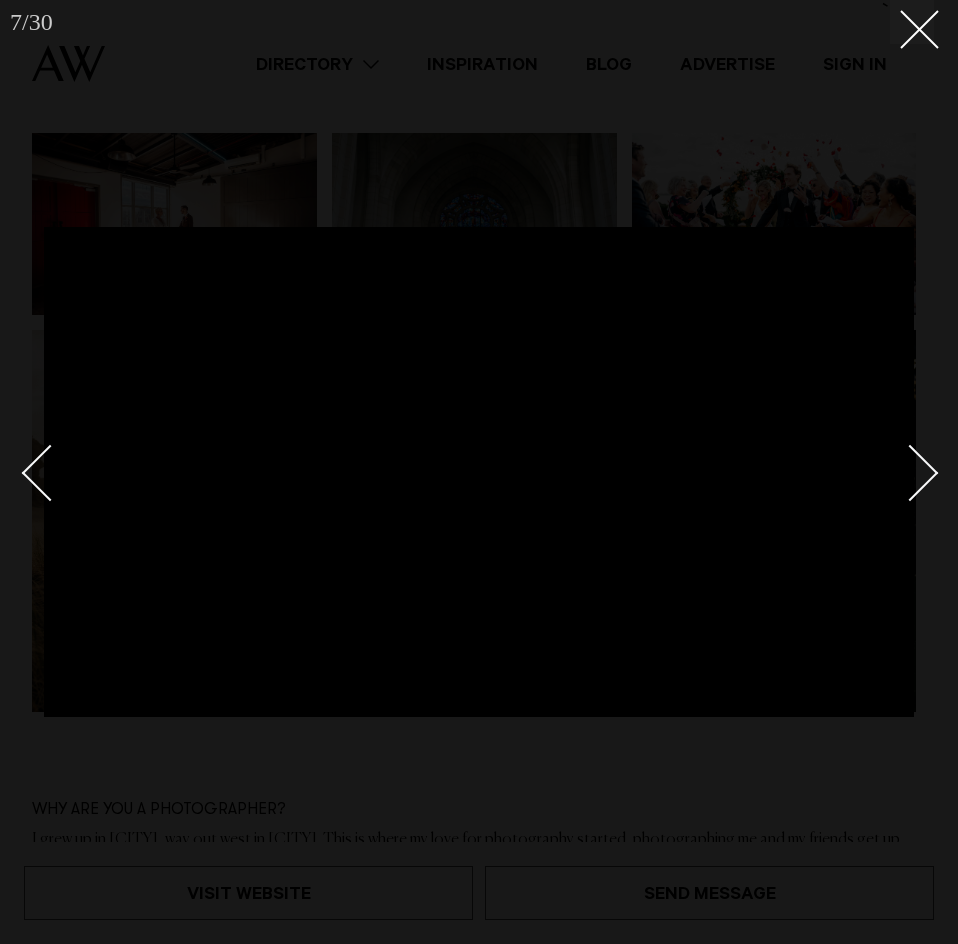 click at bounding box center [910, 473] 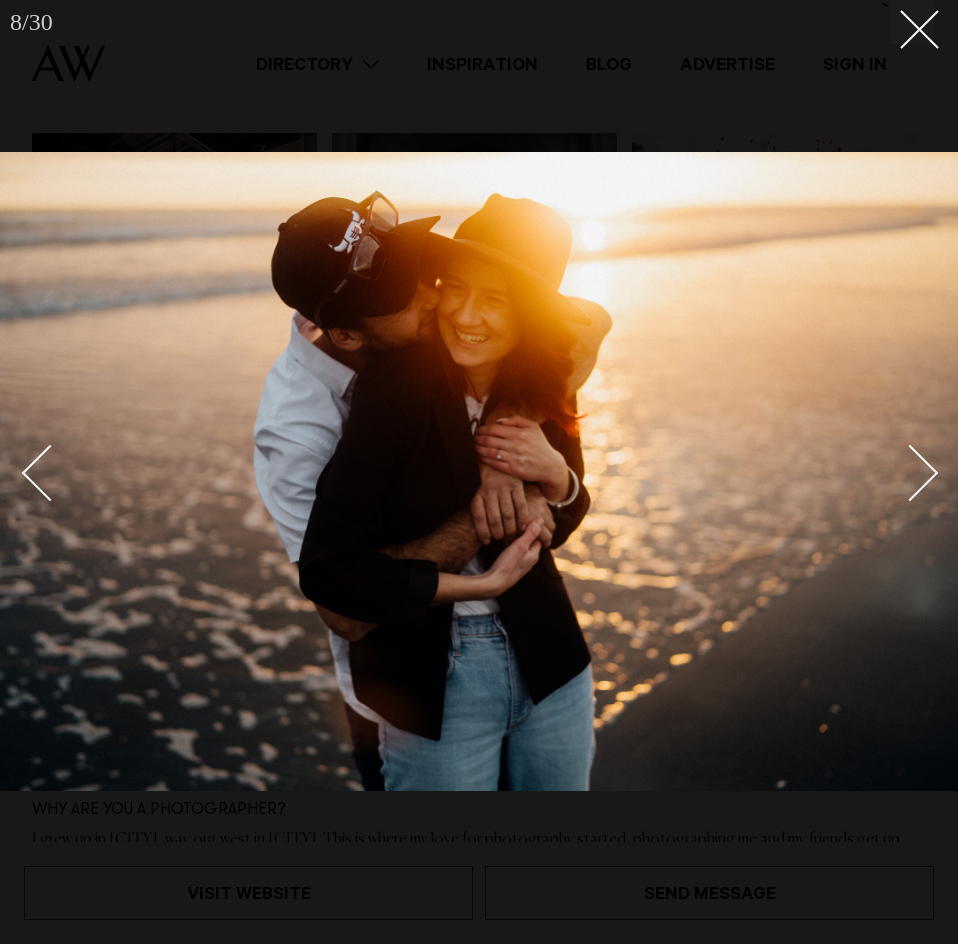 click at bounding box center (910, 473) 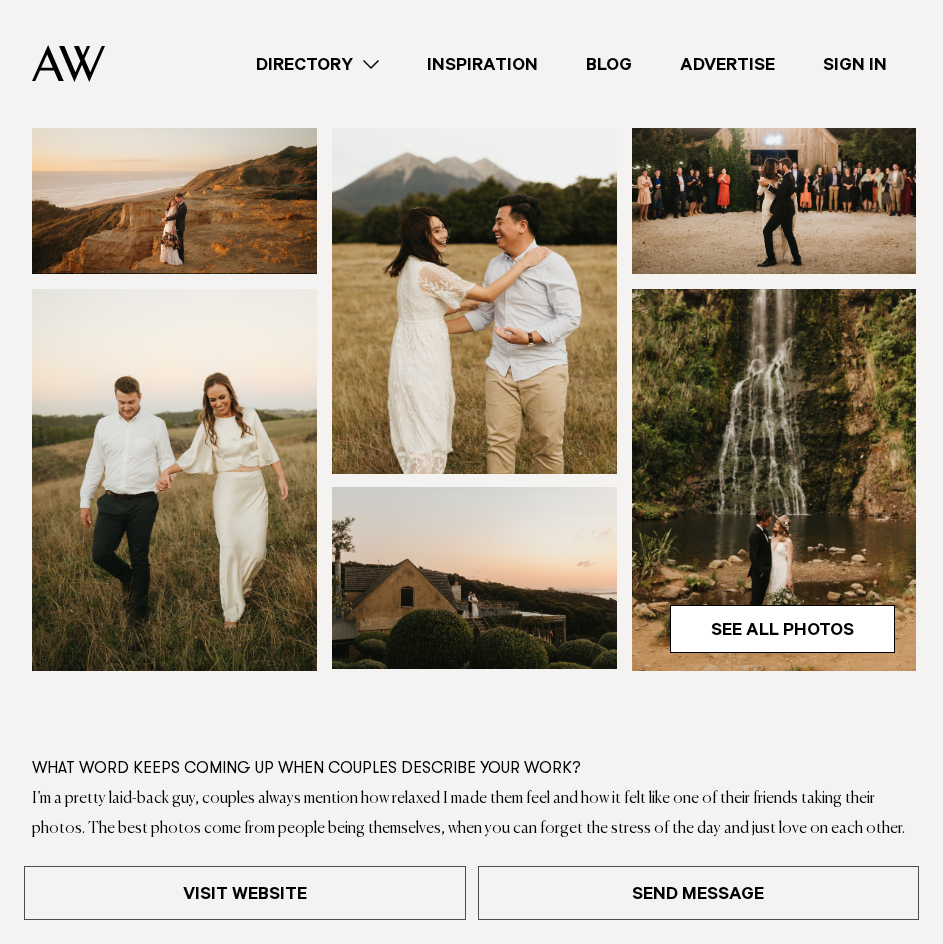scroll, scrollTop: 300, scrollLeft: 0, axis: vertical 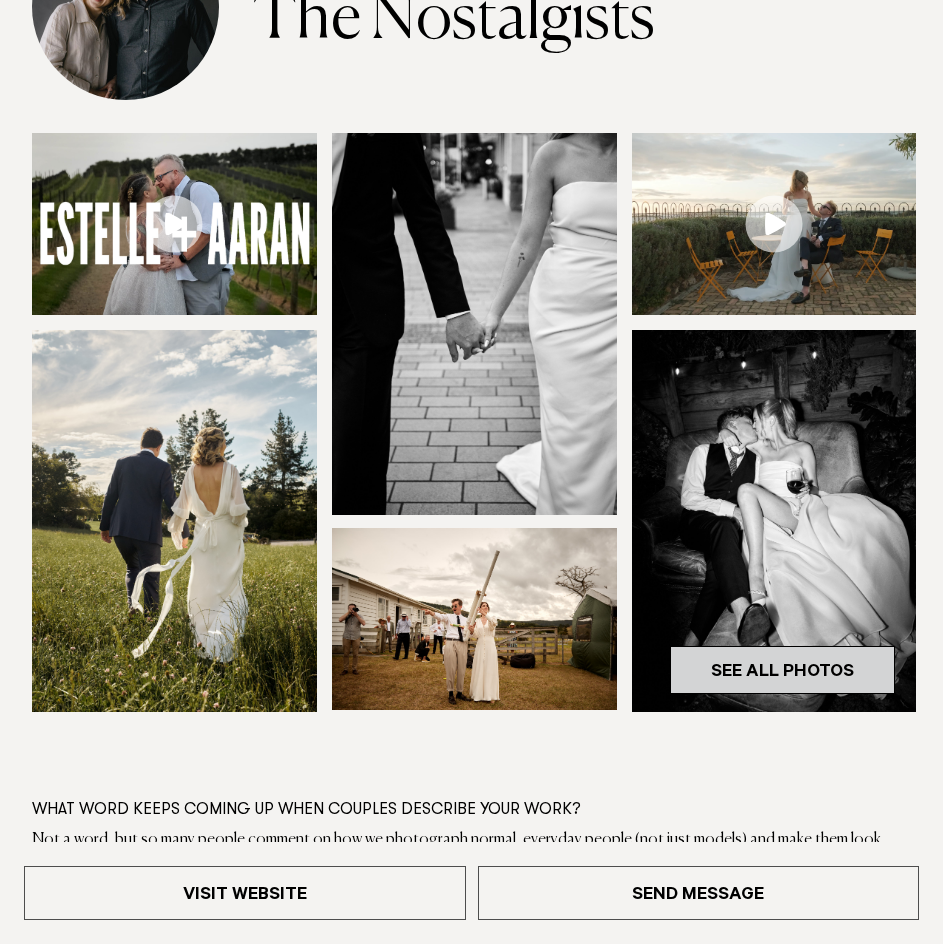 click on "See All Photos" at bounding box center [782, 670] 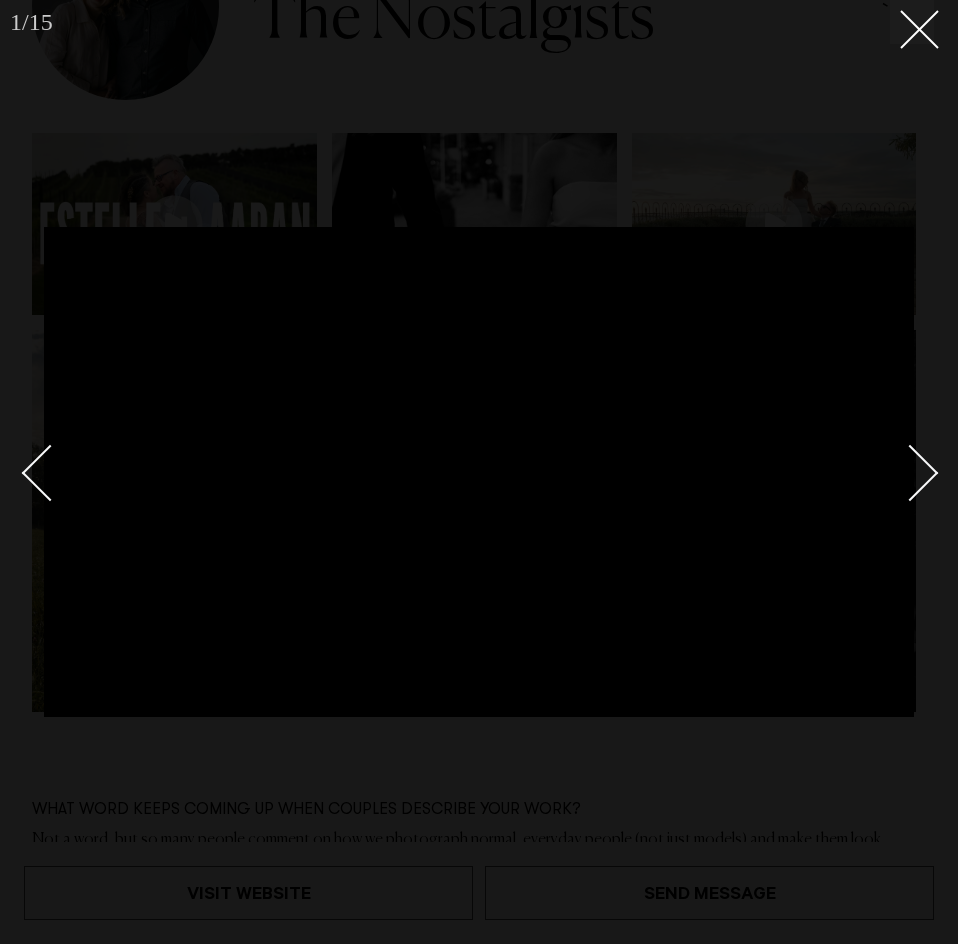 click at bounding box center [910, 473] 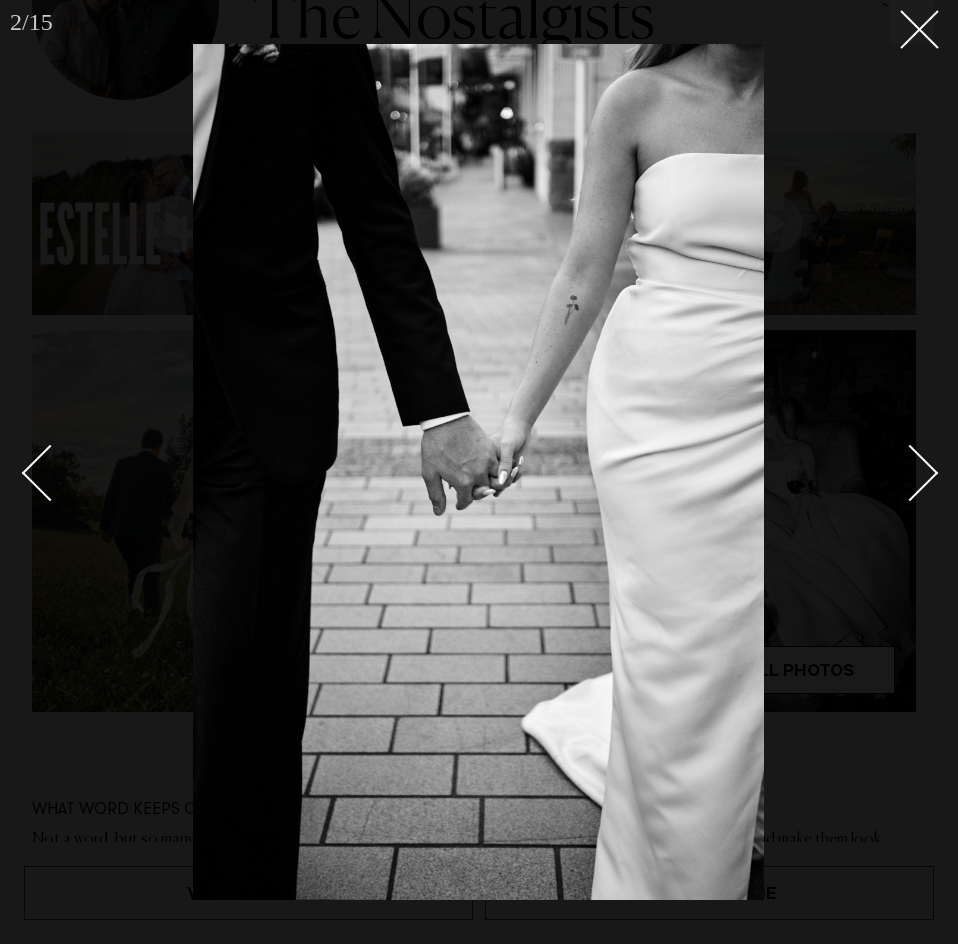 click at bounding box center [899, 472] 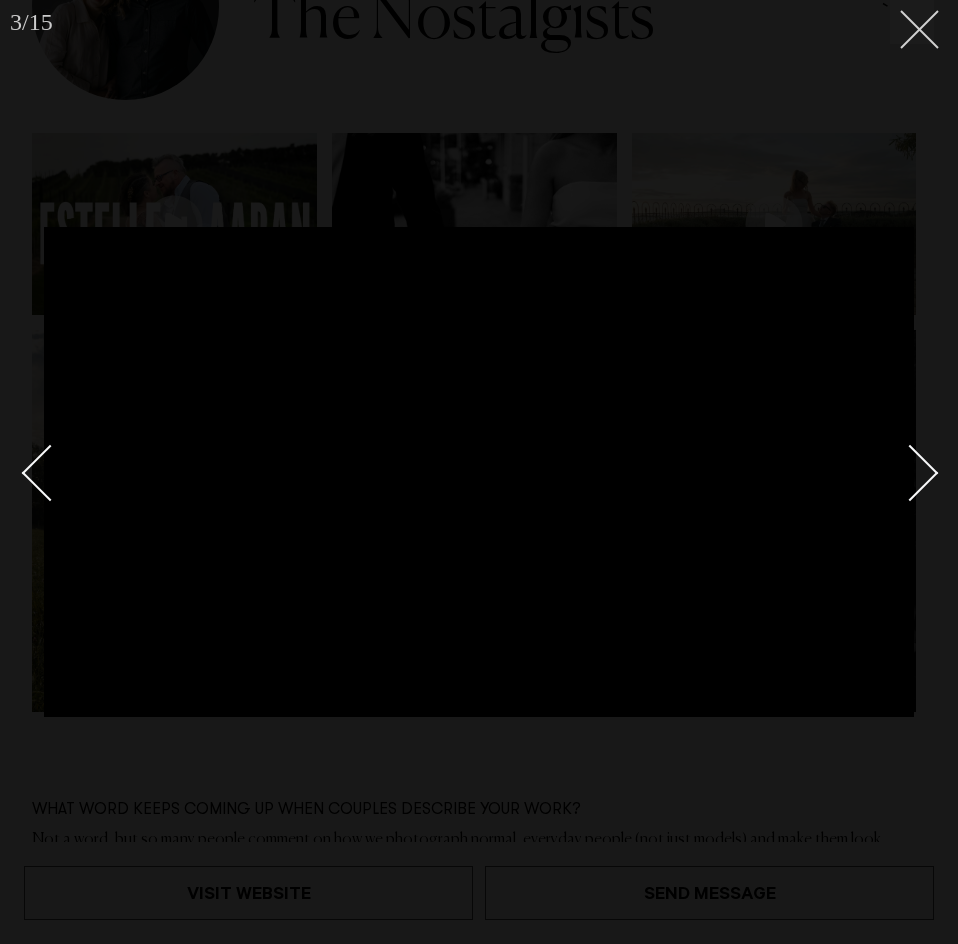 click 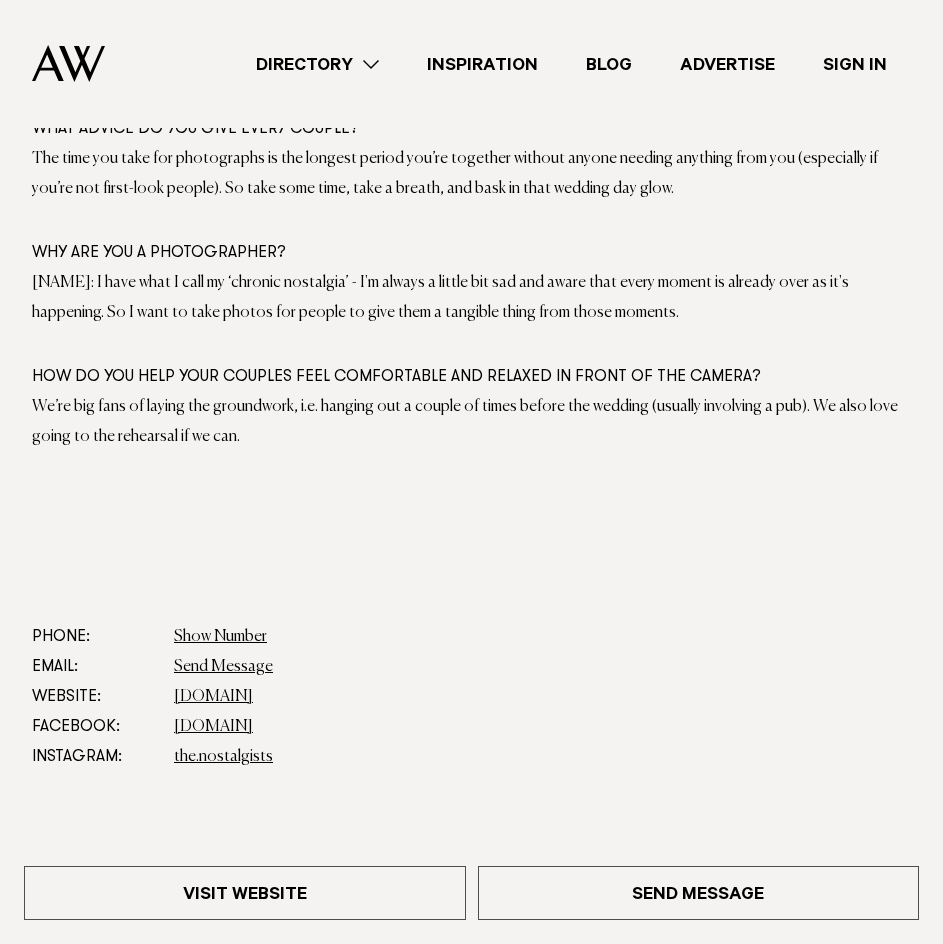 scroll, scrollTop: 1200, scrollLeft: 0, axis: vertical 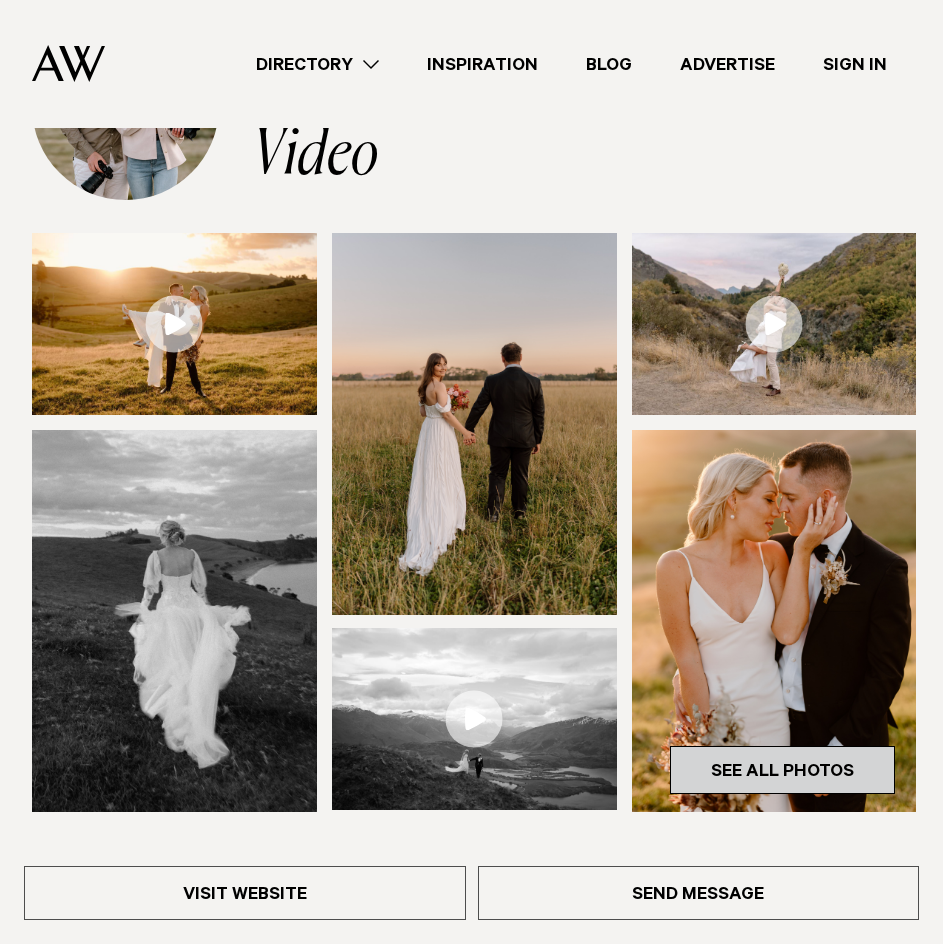 click on "See All Photos" at bounding box center (782, 770) 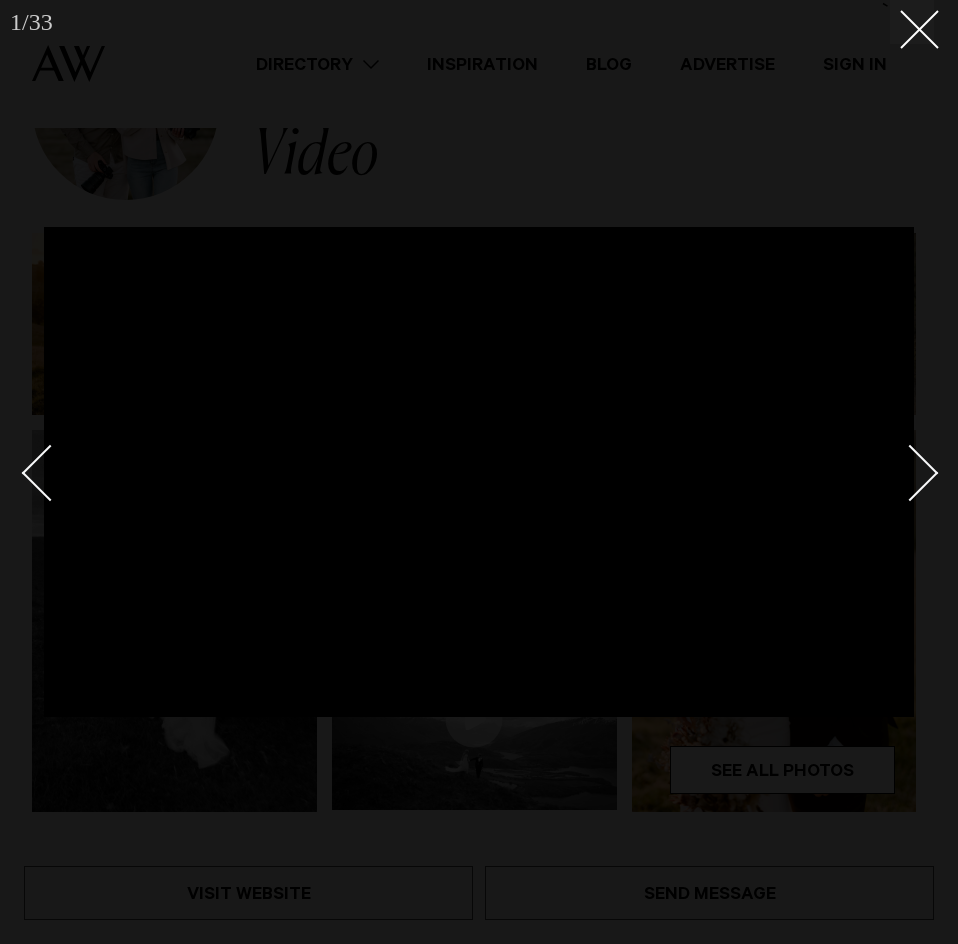 click at bounding box center (910, 473) 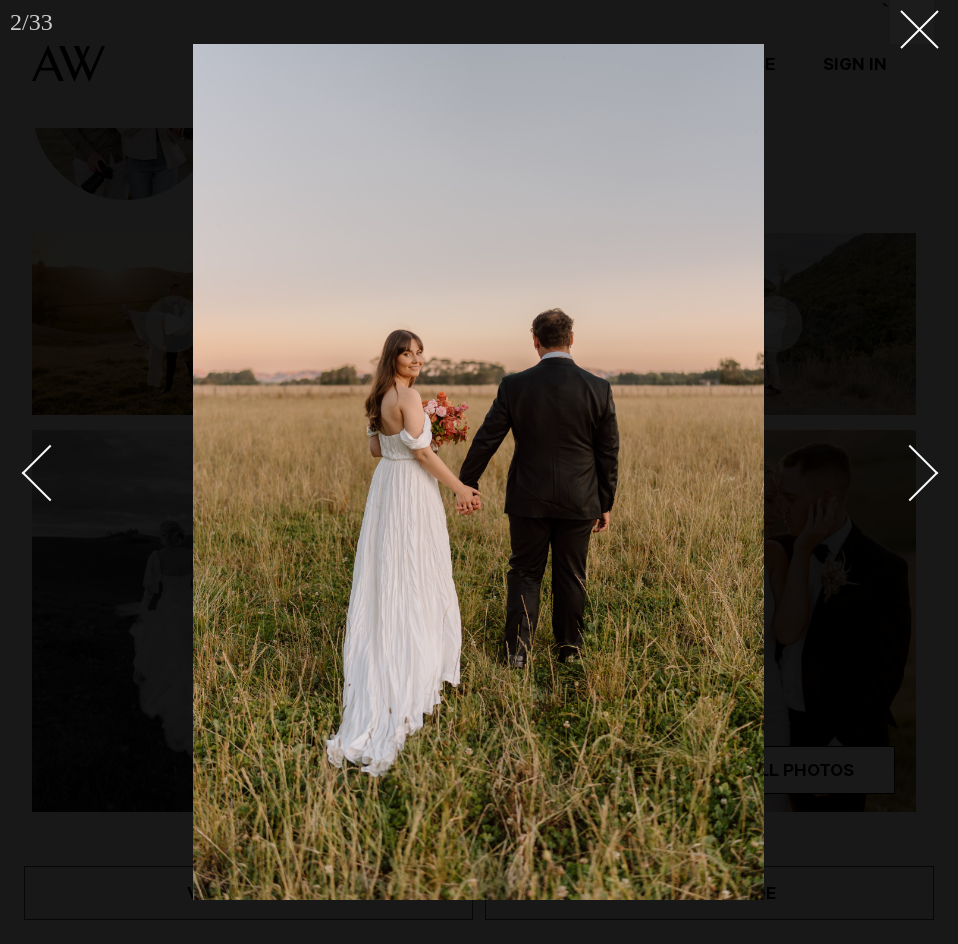 click at bounding box center (910, 473) 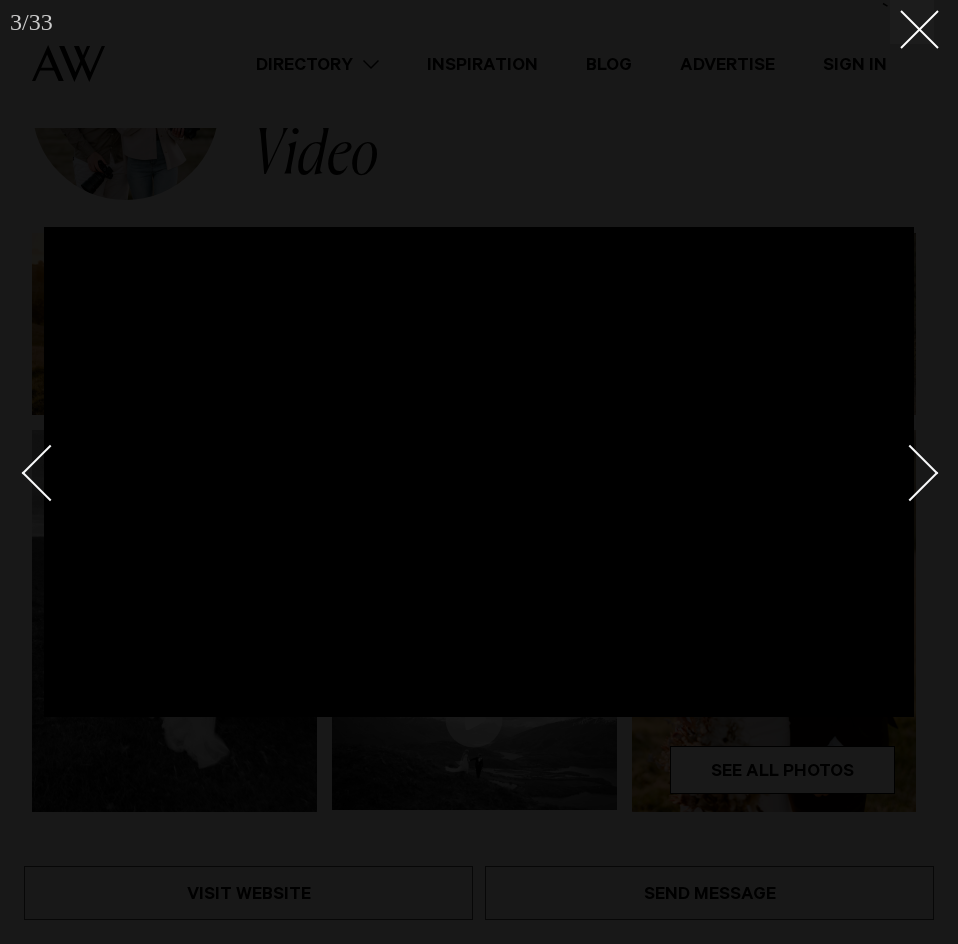 click at bounding box center [910, 473] 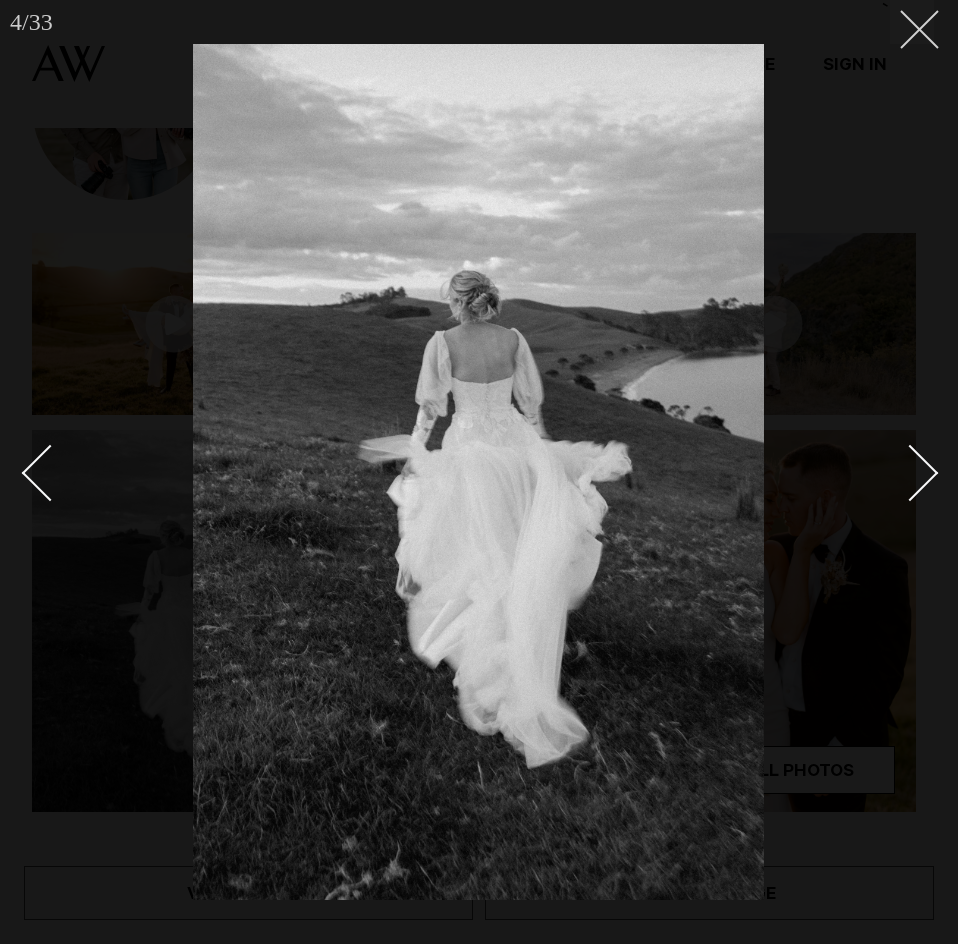 click 